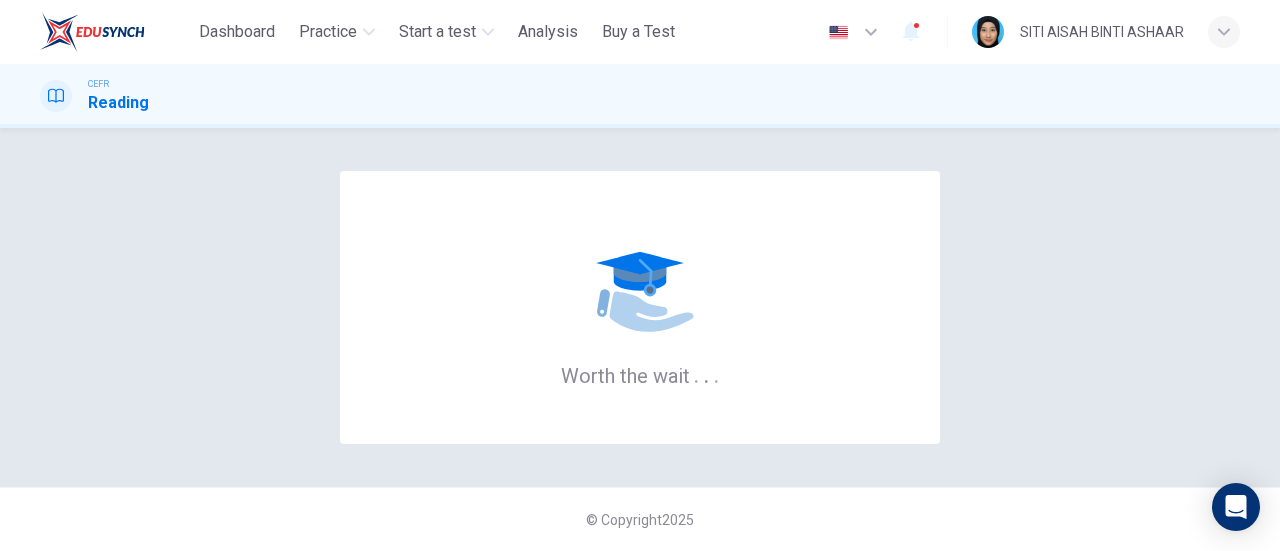 scroll, scrollTop: 0, scrollLeft: 0, axis: both 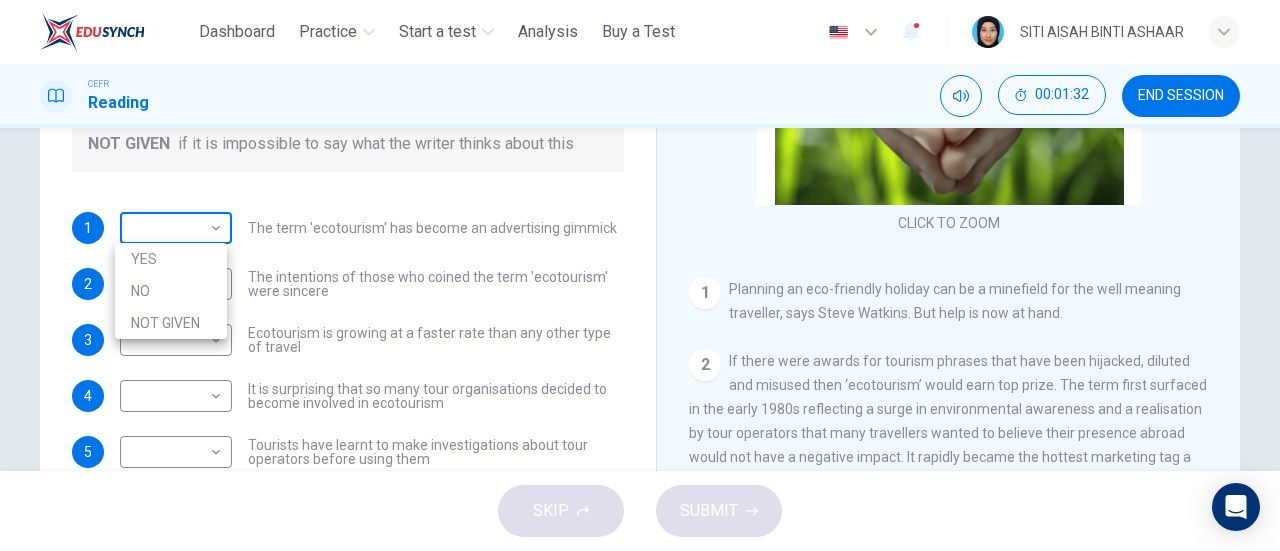 click on "This site uses cookies, as explained in our  Privacy Policy . If you agree to the use of cookies, please click the Accept button and continue to browse our site.   Privacy Policy Accept Dashboard Practice Start a test Analysis Buy a Test English ** ​ SITI [LAST] BINTI [LAST] CEFR Reading 00:01:32 END SESSION Questions 1 - 6 Do the following statements agree with the information given in the Reading Passage ?
In the boxes below write YES if the statement agrees with the views of the writer NO if the statement contradicts the views of the writer NOT GIVEN if it is impossible to say what the writer thinks about this 1 ​ ​ The term 'ecotourism' has become an advertising gimmick 2 ​ ​ The intentions of those who coined the term 'ecotourism' were sincere 3 ​ ​ Ecotourism is growing at a faster rate than any other type of travel 4 ​ ​ It is surprising that so many tour organisations decided to become involved in ecotourism 5 ​ ​ 6 ​ ​ Tourists have had bad experiences on ecotour holidays 1" at bounding box center (640, 275) 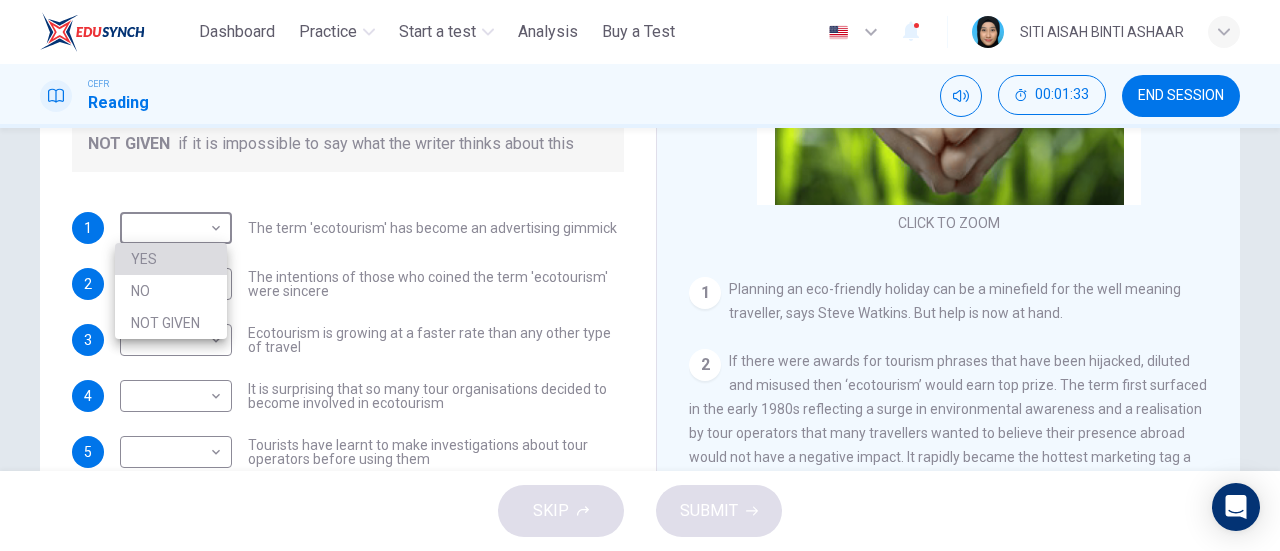 click on "YES" at bounding box center [171, 259] 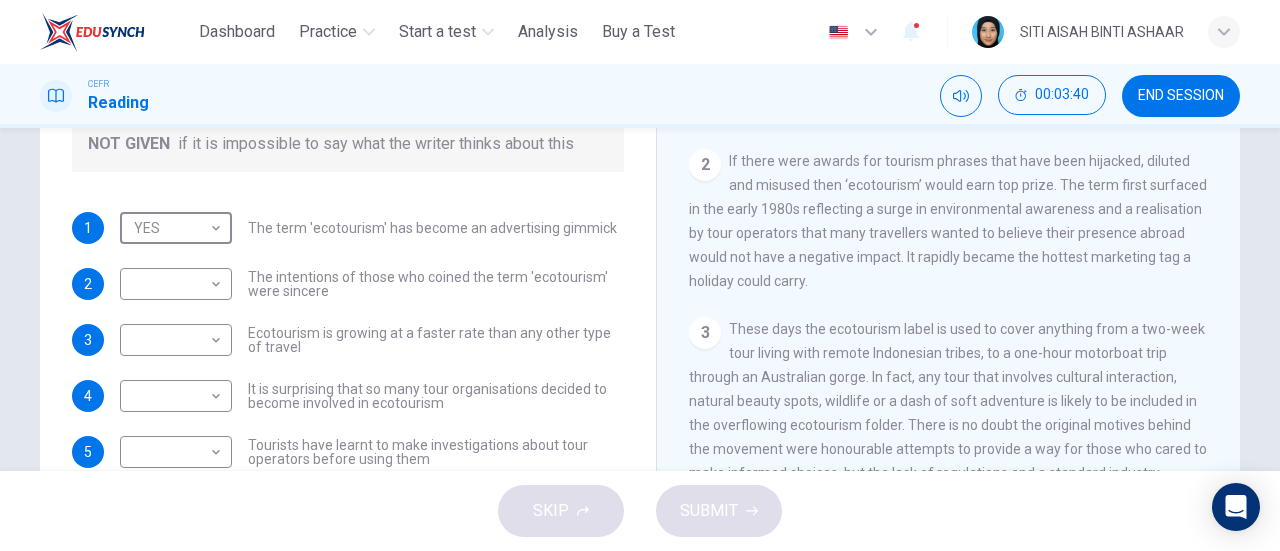 scroll, scrollTop: 400, scrollLeft: 0, axis: vertical 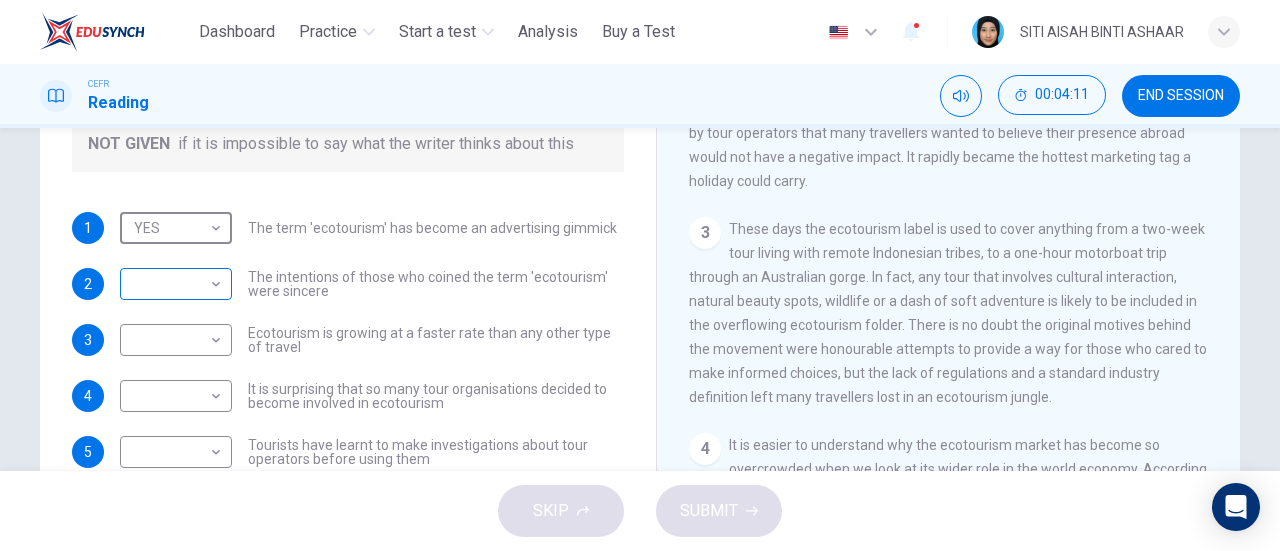 click on "This site uses cookies, as explained in our Privacy Policy. If you agree to the use of cookies, please click the Accept button and continue to browse our site. Privacy Policy Accept Dashboard Practice Start a test Analysis Buy a Test English ** ​ [NAME] CEFR Reading 00:04:11 END SESSION Questions 1 - 6 Do the following statements agree with the information given in the Reading Passage ?
In the boxes below write YES if the statement agrees with the views of the writer NO if the statement contradicts the views of the writer NOT GIVEN if it is impossible to say what the writer thinks about this 1 YES *** ​ The term 'ecotourism' has become an advertising gimmick 2 ​ ​ The intentions of those who coined the term 'ecotourism' were sincere 3 ​ ​ Ecotourism is growing at a faster rate than any other type of travel 4 ​ ​ It is surprising that so many tour organisations decided to become involved in ecotourism 5 ​ ​ 6 ​ ​ It's Eco-logical CLICK TO ZOOM Click to Zoom 1 2 3" at bounding box center (640, 275) 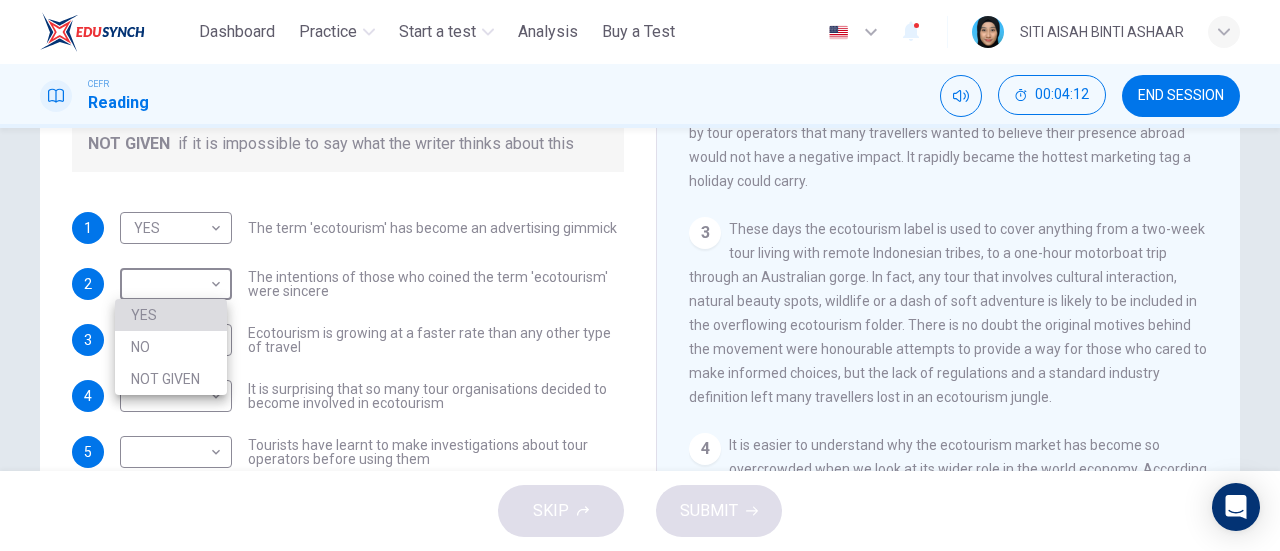 click on "YES" at bounding box center [171, 315] 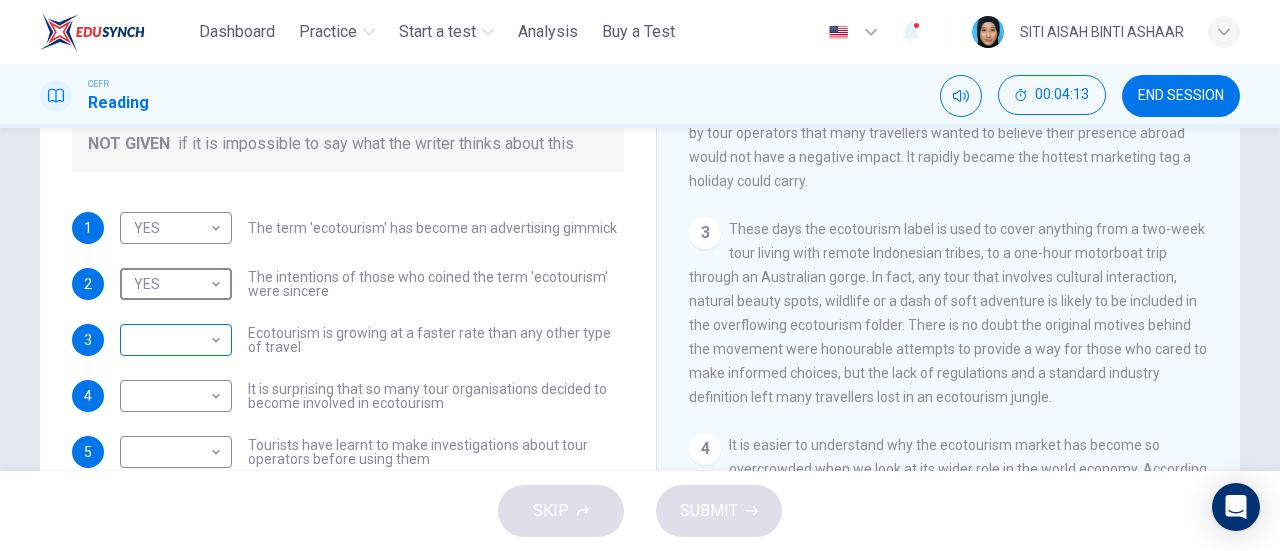 scroll, scrollTop: 400, scrollLeft: 0, axis: vertical 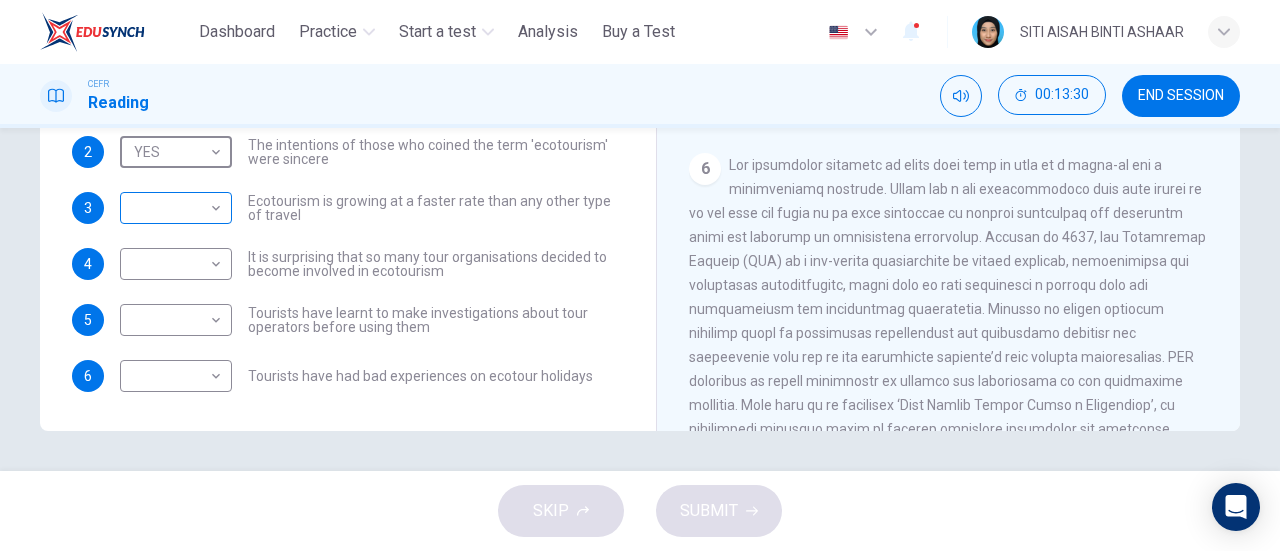 click on "This site uses cookies, as explained in our  Privacy Policy . If you agree to the use of cookies, please click the Accept button and continue to browse our site.   Privacy Policy Accept Dashboard Practice Start a test Analysis Buy a Test English ** ​ SITI [LAST] BINTI [LAST] CEFR Reading 00:13:30 END SESSION Questions 1 - 6 Do the following statements agree with the information given in the Reading Passage ?
In the boxes below write YES if the statement agrees with the views of the writer NO if the statement contradicts the views of the writer NOT GIVEN if it is impossible to say what the writer thinks about this 1 YES *** ​ The term 'ecotourism' has become an advertising gimmick 2 YES *** ​ The intentions of those who coined the term 'ecotourism' were sincere 3 ​ ​ Ecotourism is growing at a faster rate than any other type of travel 4 ​ ​ It is surprising that so many tour organisations decided to become involved in ecotourism 5 ​ ​ 6 ​ ​ It's Eco-logical CLICK TO ZOOM Click to Zoom 1" at bounding box center (640, 275) 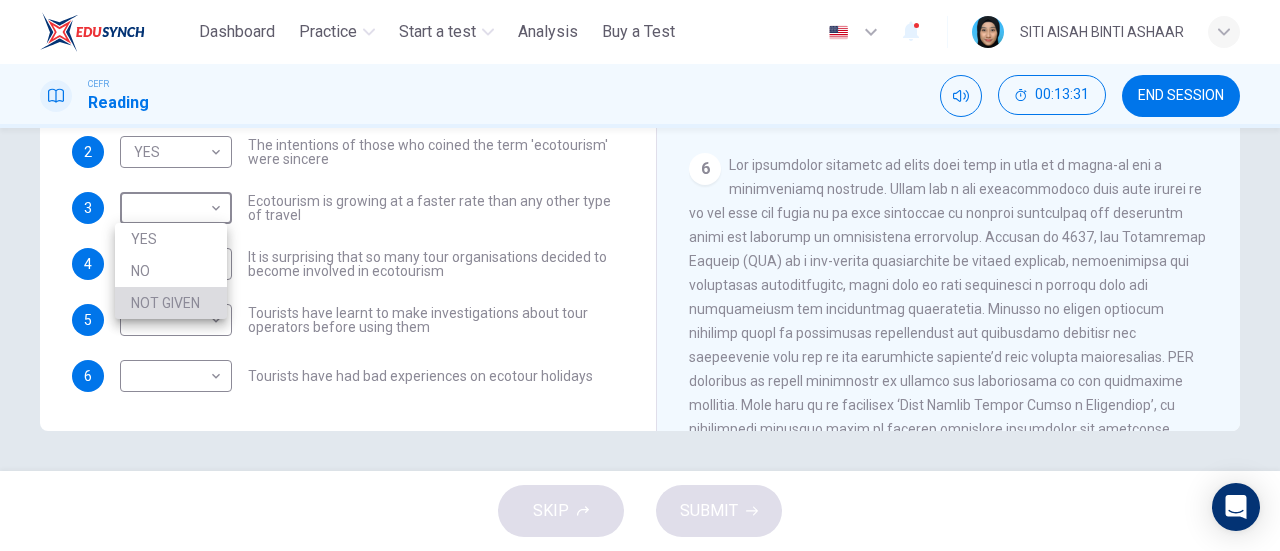 click on "NOT GIVEN" at bounding box center (171, 303) 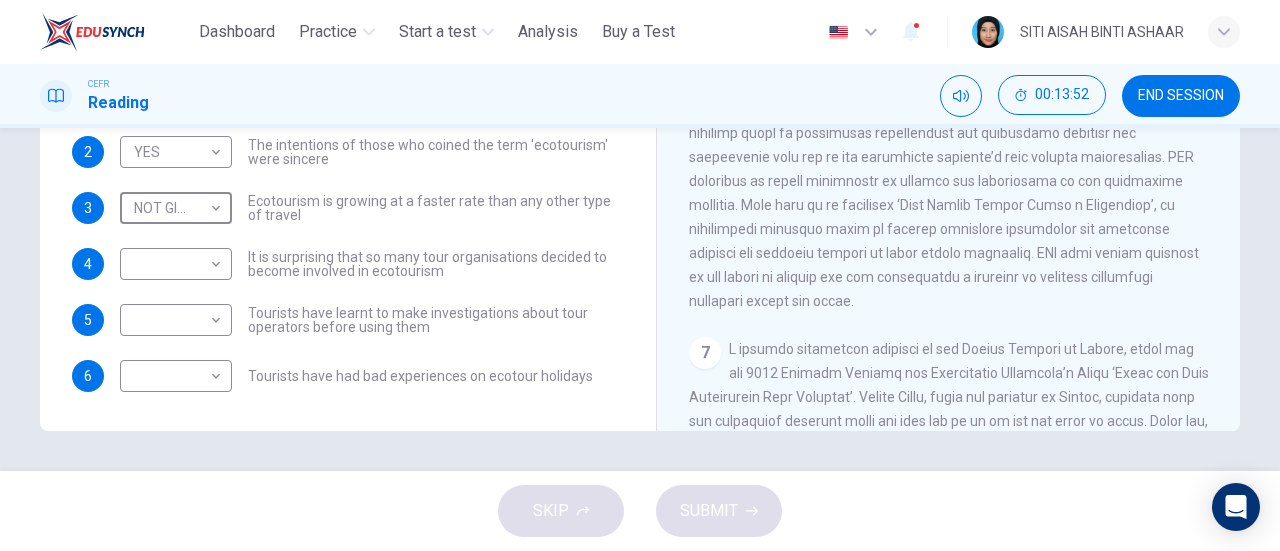 scroll, scrollTop: 1400, scrollLeft: 0, axis: vertical 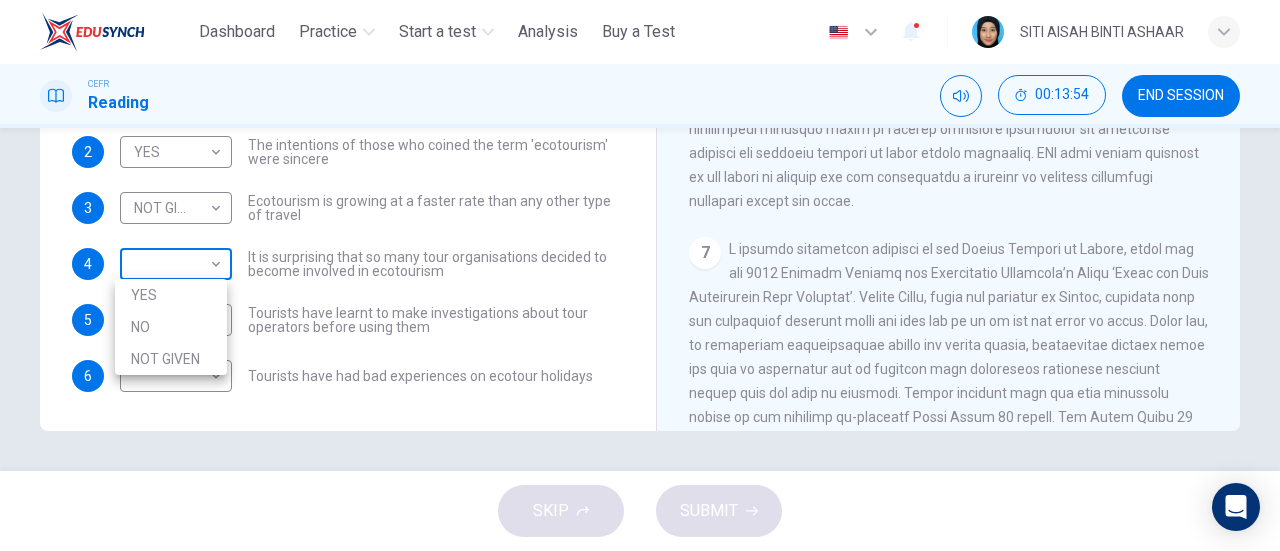 click on "This site uses cookies, as explained in our Privacy Policy. If you agree to the use of cookies, please click the Accept button and continue to browse our site. Privacy Policy Accept Dashboard Practice Start a test Analysis Buy a Test English ** ​ SITI AISAH BINTI ASHAAR CEFR Reading 00:13:54 END SESSION Questions 1 - 6 Do the following statements agree with the information given in the Reading Passage ?
In the boxes below write YES if the statement agrees with the views of the writer NO if the statement contradicts the views of the writer NOT GIVEN if it is impossible to say what the writer thinks about this 1 YES *** ​ The term 'ecotourism' has become an advertising gimmick 2 YES *** ​ The intentions of those who coined the term 'ecotourism' were sincere 3 NOT GIVEN ********* ​ Ecotourism is growing at a faster rate than any other type of travel 4 ​ ​ It is surprising that so many tour organisations decided to become involved in ecotourism 5 ​ ​ 6 ​ ​ It's Eco-logical CLICK TO ZOOM" at bounding box center (640, 275) 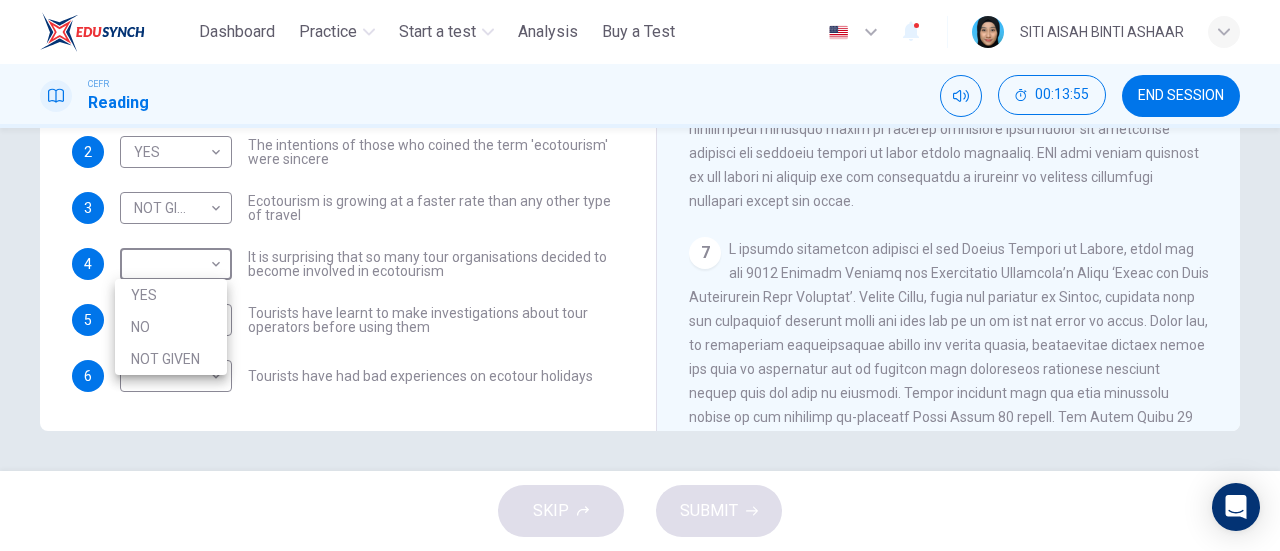 click on "NOT GIVEN" at bounding box center (171, 359) 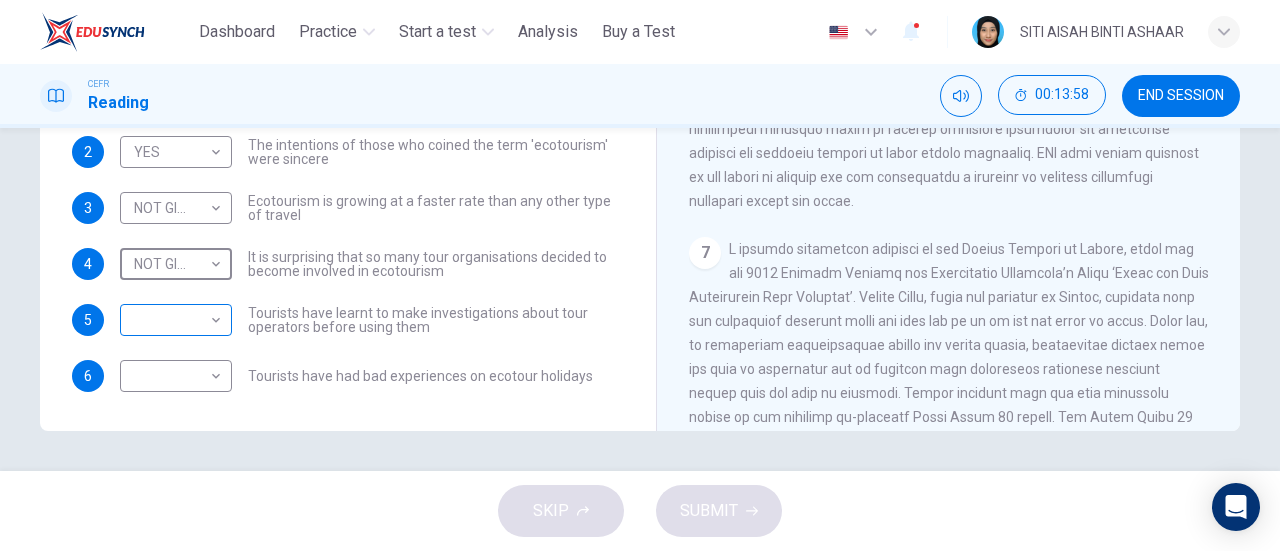 click on "This site uses cookies, as explained in our Privacy Policy. If you agree to the use of cookies, please click the Accept button and continue to browse our site. Privacy Policy Accept Dashboard Practice Start a test Analysis Buy a Test English ** ​ SITI AISAH BINTI ASHAAR CEFR Reading 00:13:58 END SESSION Questions 1 - 6 Do the following statements agree with the information given in the Reading Passage ?
In the boxes below write YES if the statement agrees with the views of the writer NO if the statement contradicts the views of the writer NOT GIVEN if it is impossible to say what the writer thinks about this 1 YES *** ​ The term 'ecotourism' has become an advertising gimmick 2 YES *** ​ The intentions of those who coined the term 'ecotourism' were sincere 3 NOT GIVEN ********* ​ Ecotourism is growing at a faster rate than any other type of travel 4 NOT GIVEN ********* ​ It is surprising that so many tour organisations decided to become involved in ecotourism 5 ​ ​ 6 ​ ​ CLICK TO ZOOM 1" at bounding box center (640, 275) 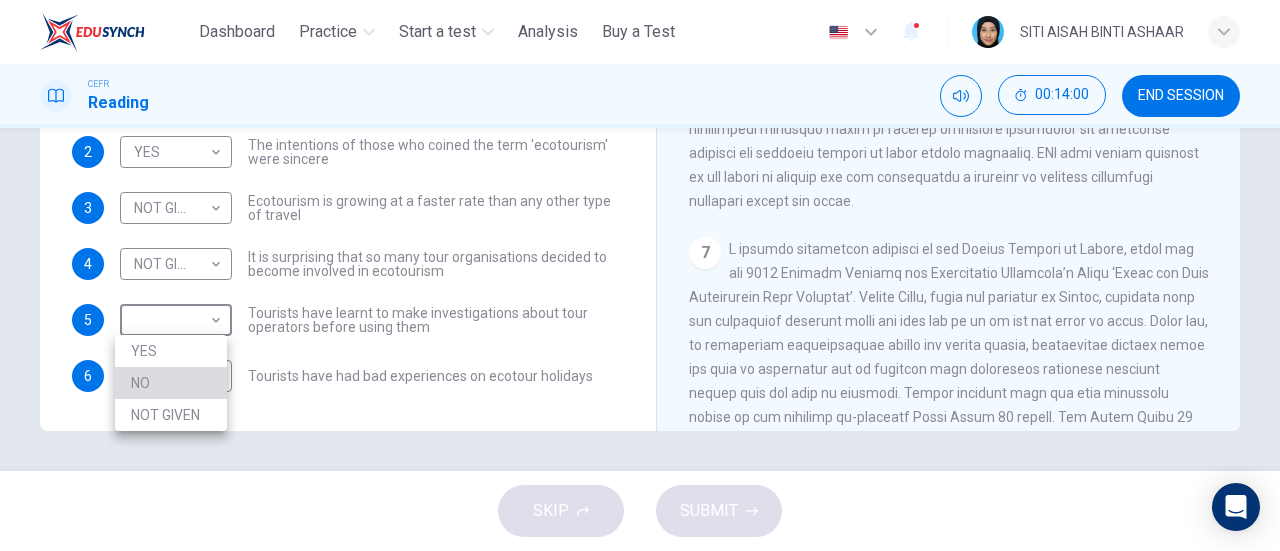 click on "NO" at bounding box center [171, 383] 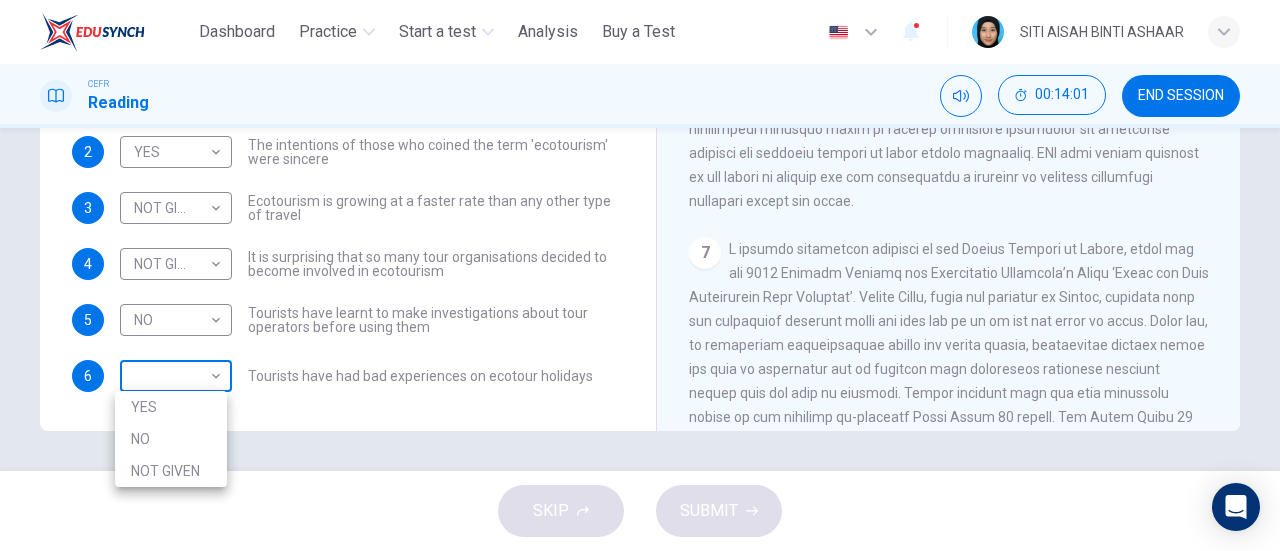 click on "This site uses cookies, as explained in our Privacy Policy. If you agree to the use of cookies, please click the Accept button and continue to browse our site. Privacy Policy Accept Dashboard Practice Start a test Analysis Buy a Test English ** ​ [NAME] CEFR Reading 00:14:01 END SESSION Questions 1 - 6 Do the following statements agree with the information given in the Reading Passage ?
In the boxes below write YES if the statement agrees with the views of the writer NO if the statement contradicts the views of the writer NOT GIVEN if it is impossible to say what the writer thinks about this 1 YES *** ​ The term 'ecotourism' has become an advertising gimmick 2 YES *** ​ The intentions of those who coined the term 'ecotourism' were sincere 3 NOT GIVEN ********* ​ Ecotourism is growing at a faster rate than any other type of travel 4 NOT GIVEN ********* ​ It is surprising that so many tour organisations decided to become involved in ecotourism 5 NO ** ​ 6 ​ ​ CLICK TO ZOOM" at bounding box center [640, 275] 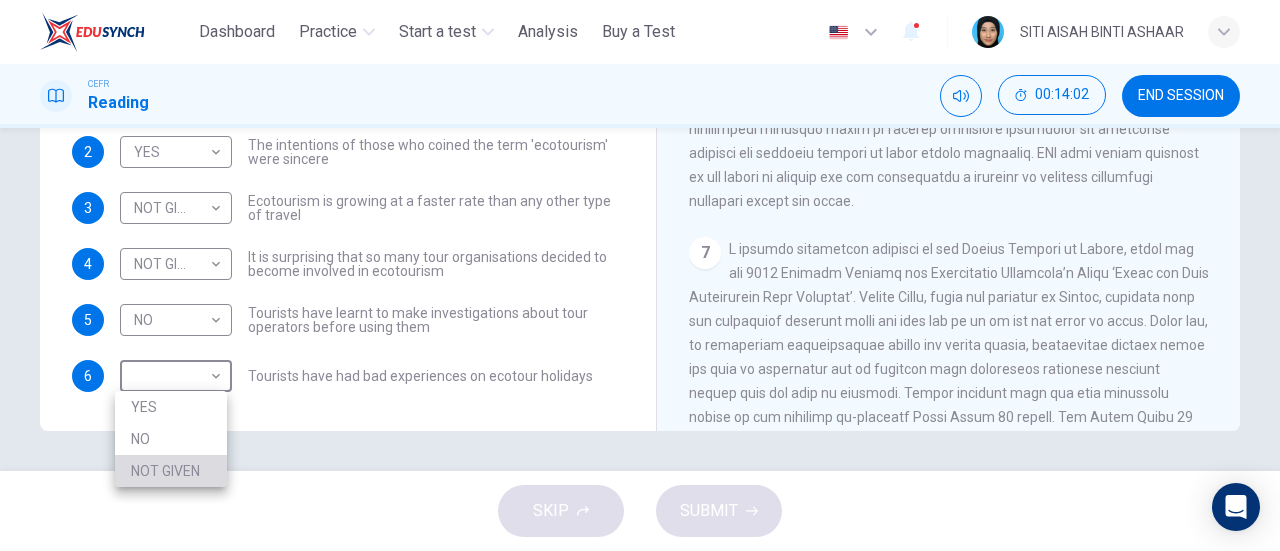 drag, startPoint x: 176, startPoint y: 465, endPoint x: 340, endPoint y: 460, distance: 164.0762 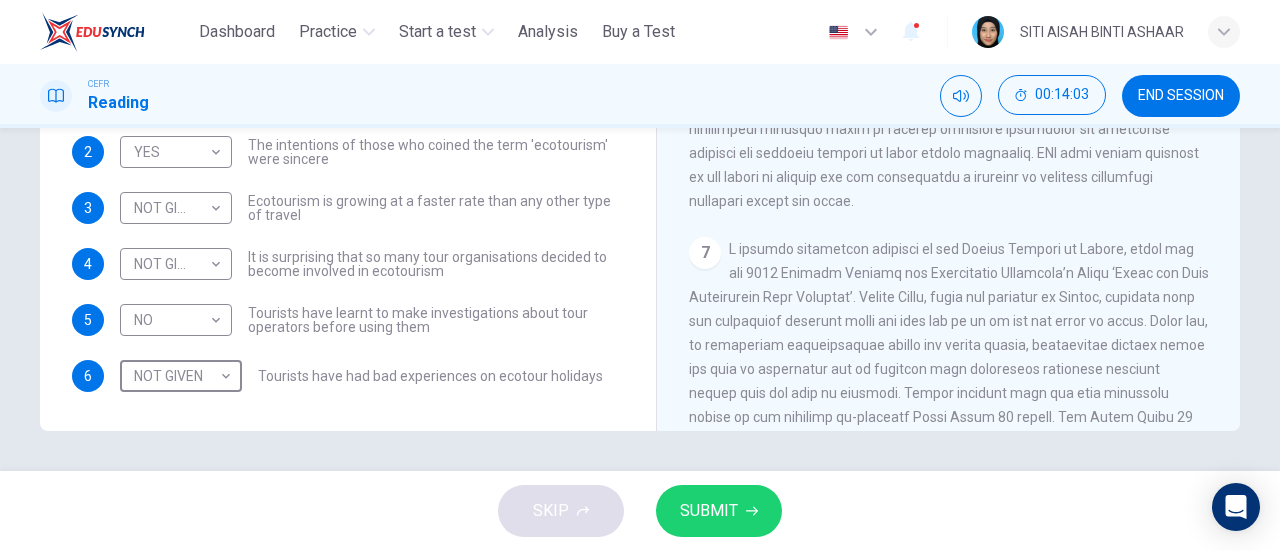 click on "SUBMIT" at bounding box center [719, 511] 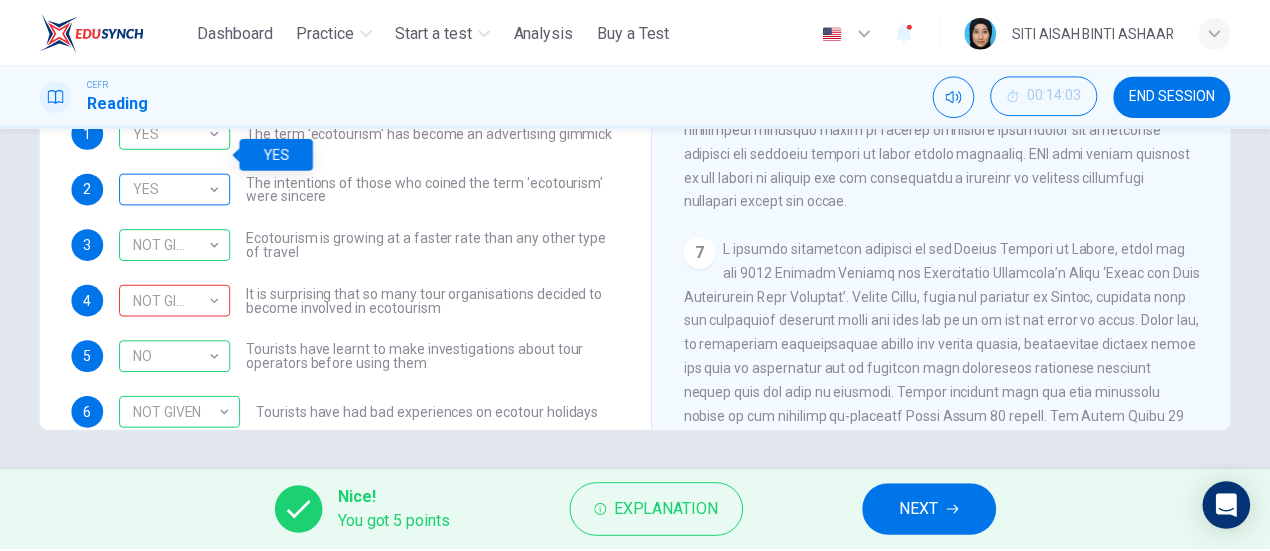 scroll, scrollTop: 80, scrollLeft: 0, axis: vertical 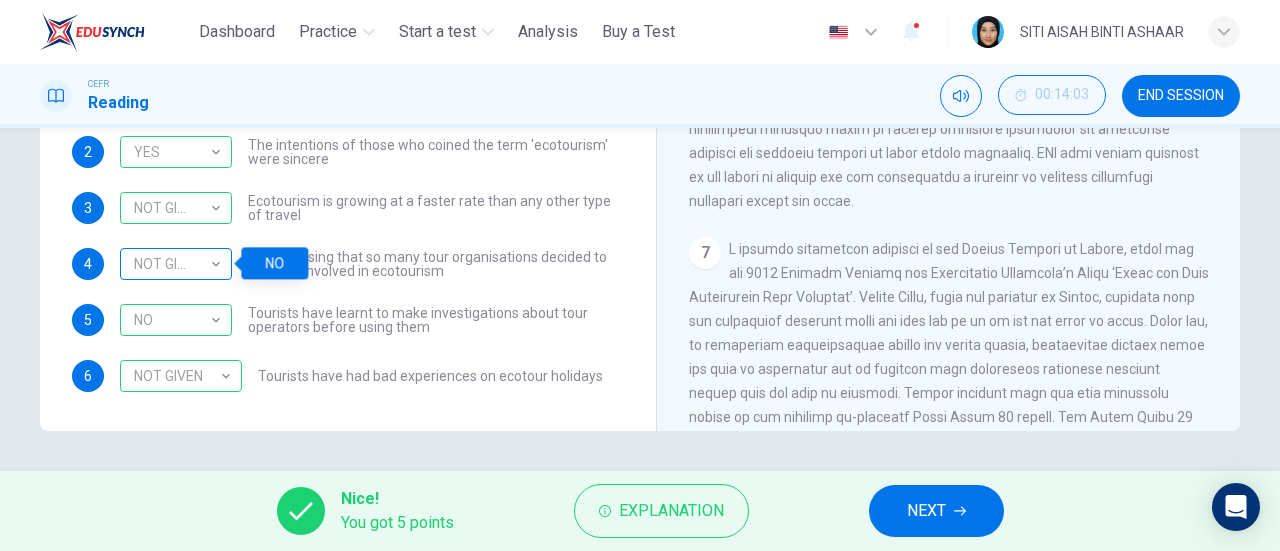 click on "NOT GIVEN" at bounding box center (172, 264) 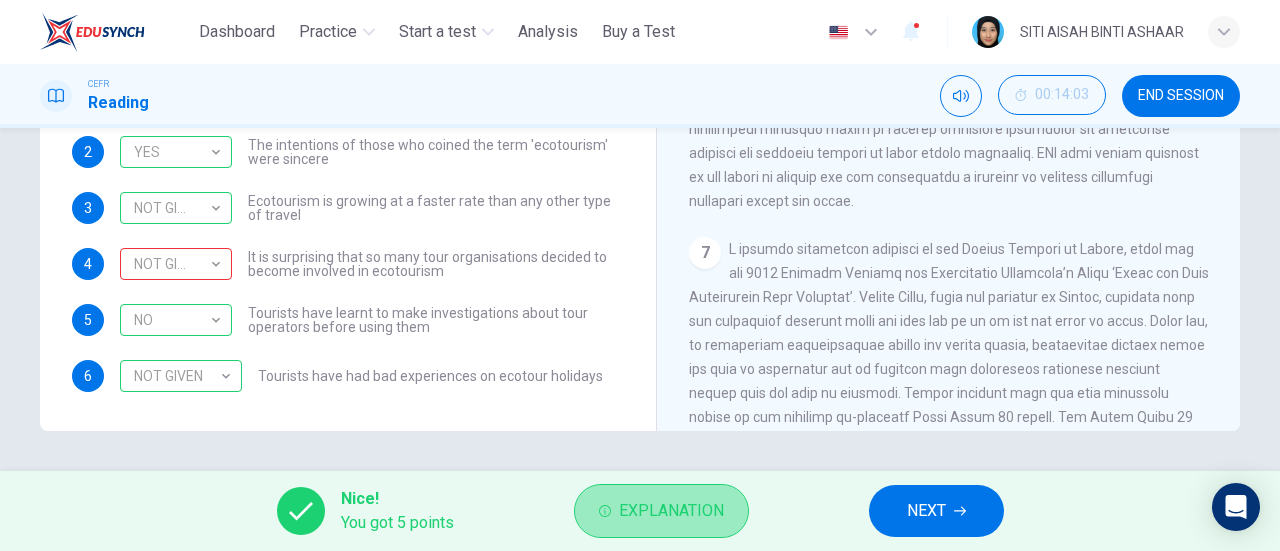 click on "Explanation" at bounding box center (671, 511) 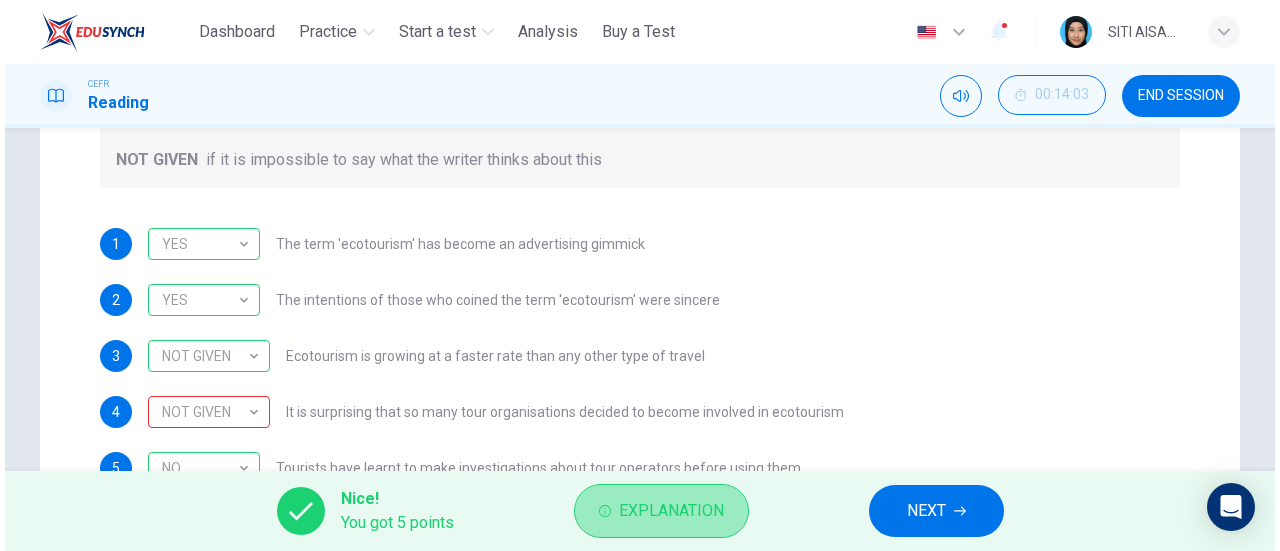scroll, scrollTop: 1424, scrollLeft: 0, axis: vertical 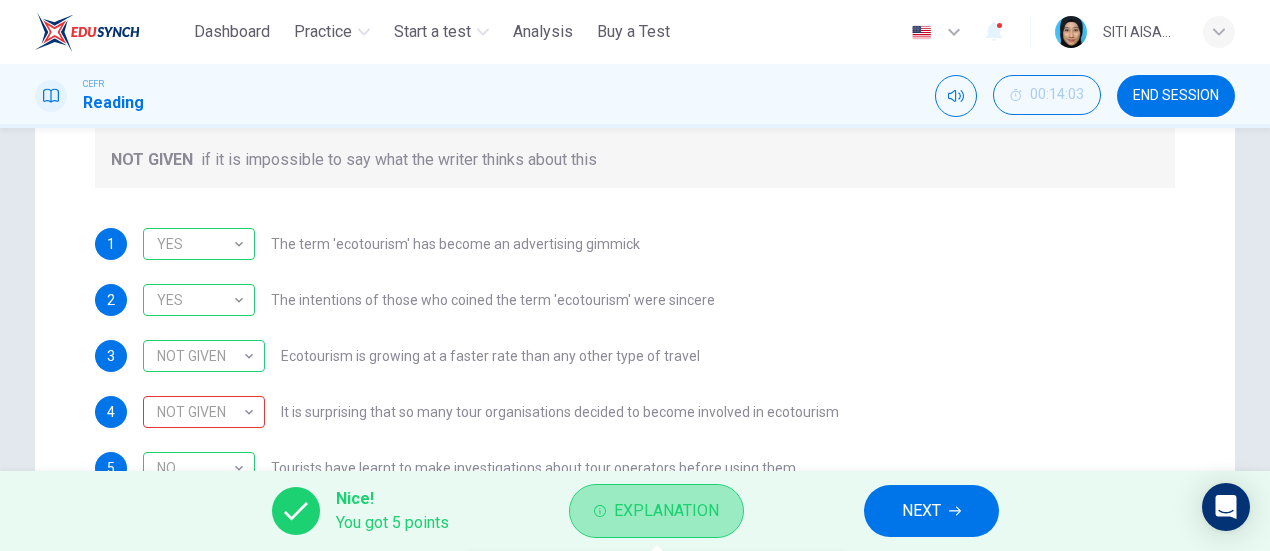 click on "Explanation" at bounding box center [666, 511] 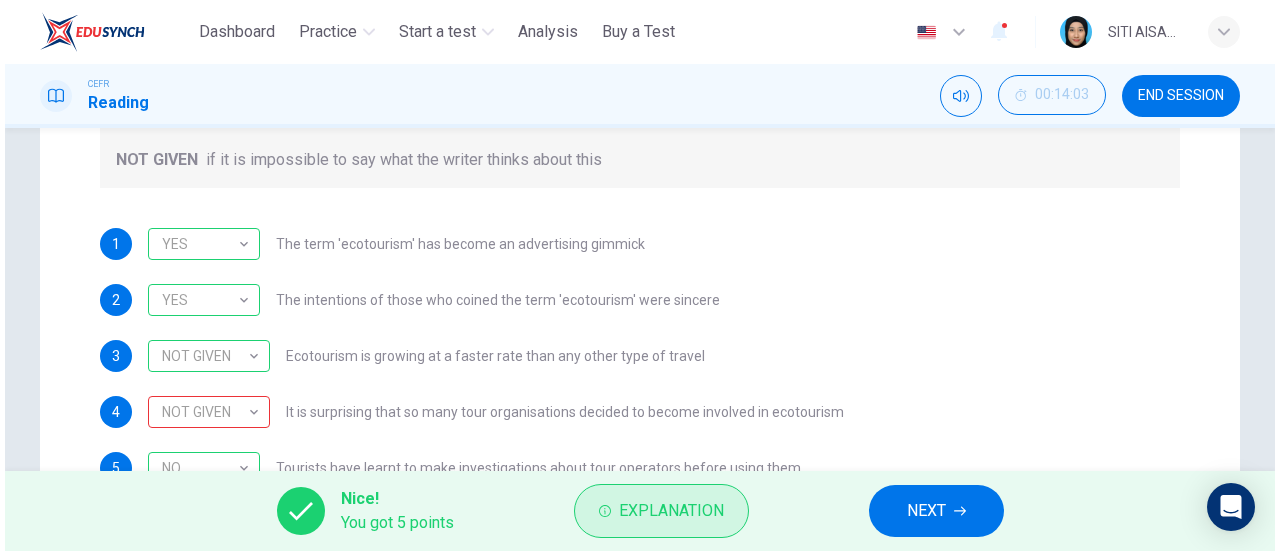 scroll, scrollTop: 1400, scrollLeft: 0, axis: vertical 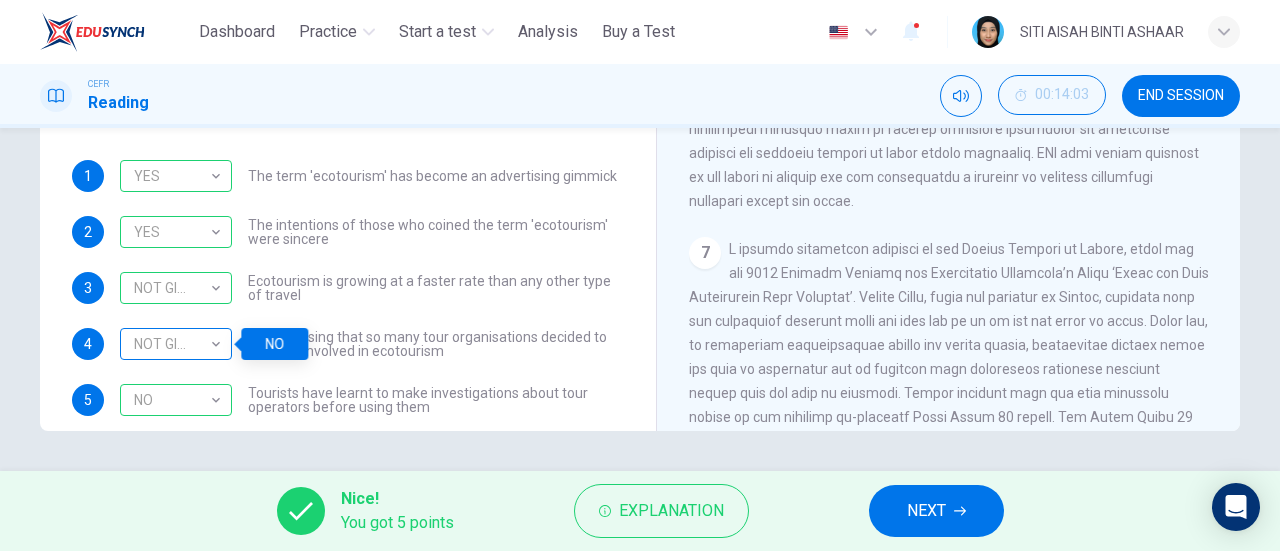 drag, startPoint x: 211, startPoint y: 340, endPoint x: 159, endPoint y: 340, distance: 52 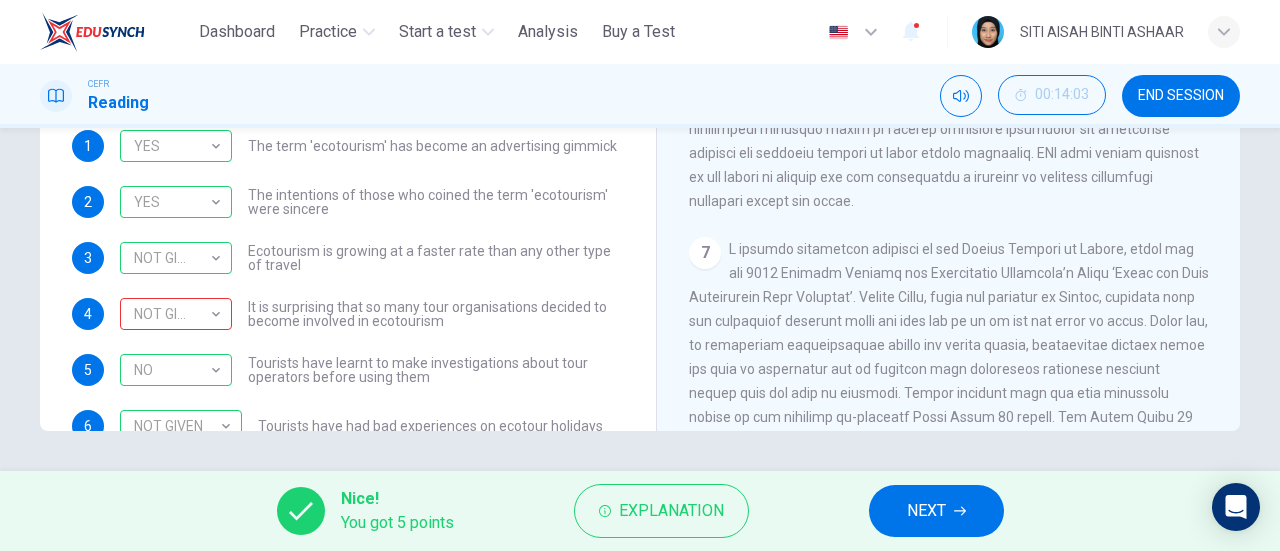 scroll, scrollTop: 80, scrollLeft: 0, axis: vertical 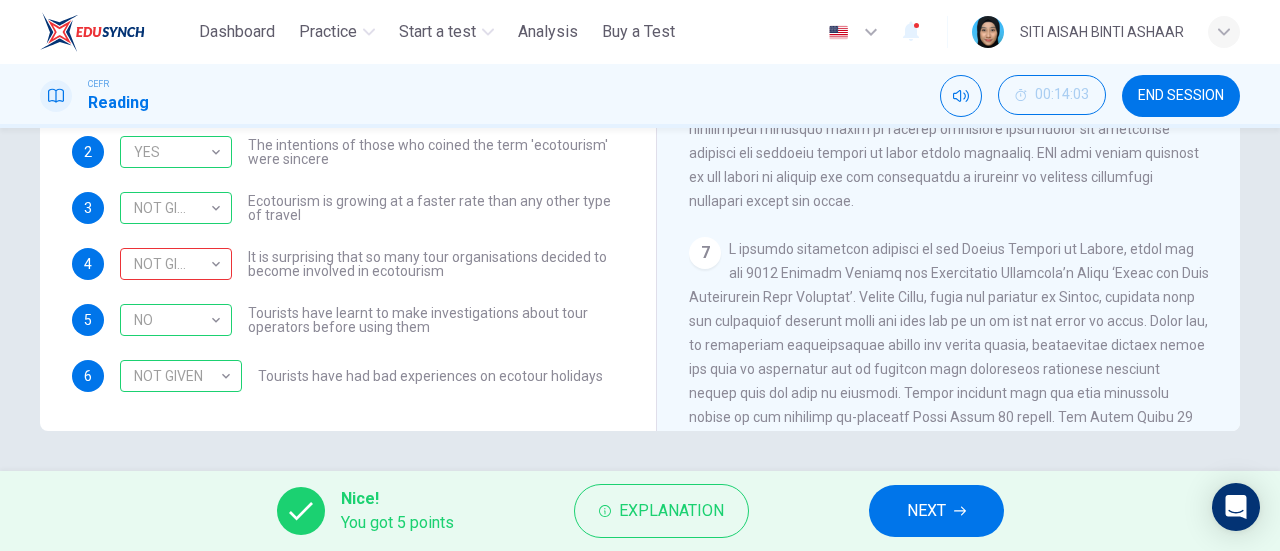 click on "NEXT" at bounding box center [936, 511] 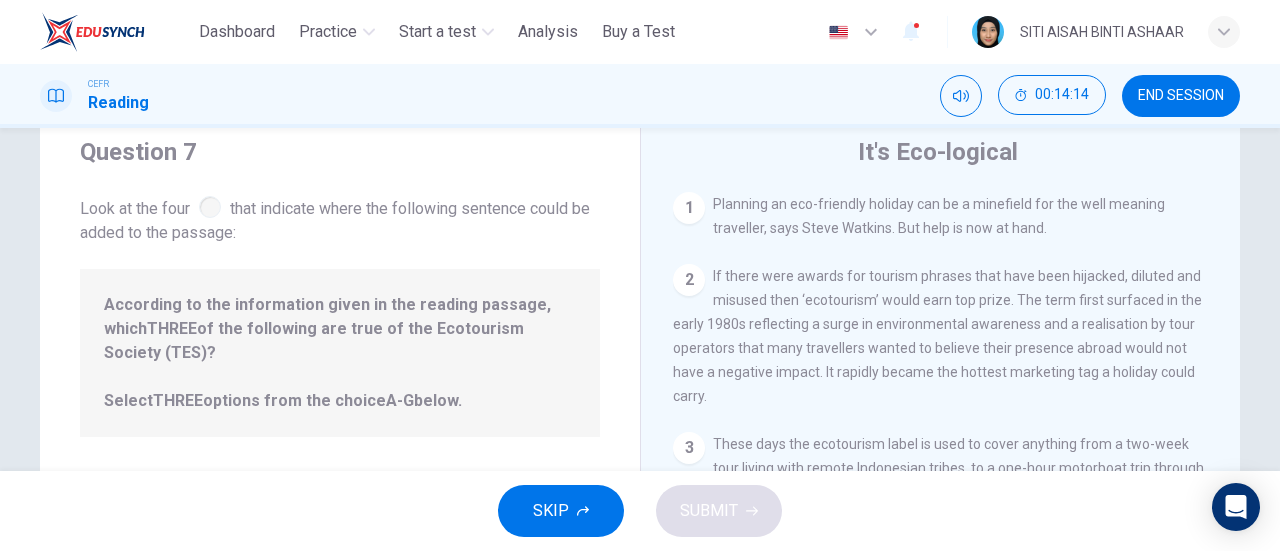 scroll, scrollTop: 32, scrollLeft: 0, axis: vertical 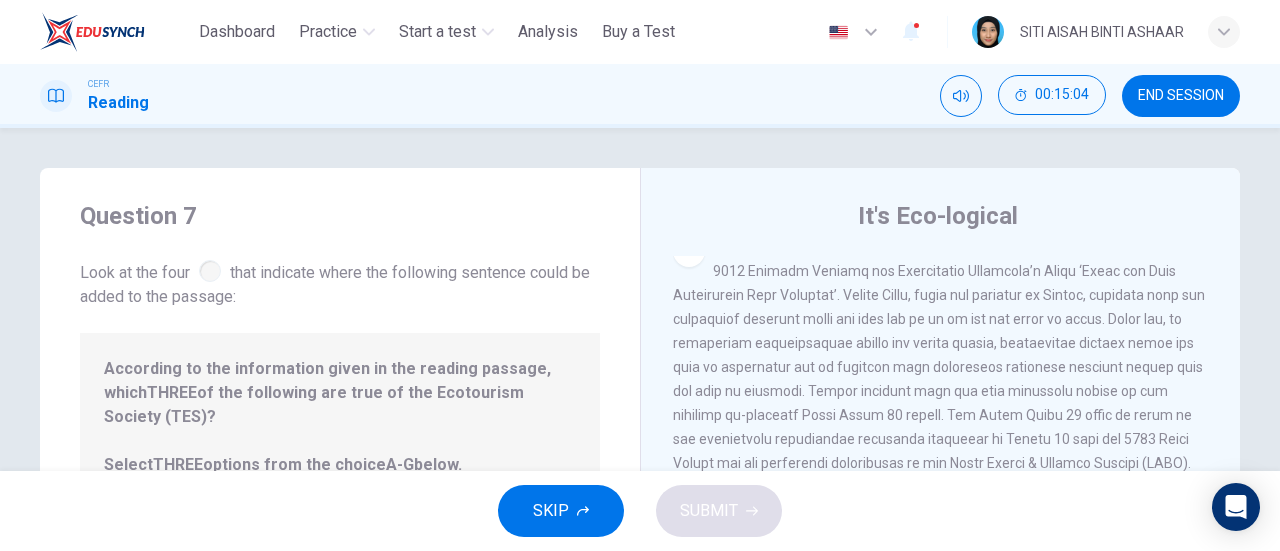 click at bounding box center (939, 415) 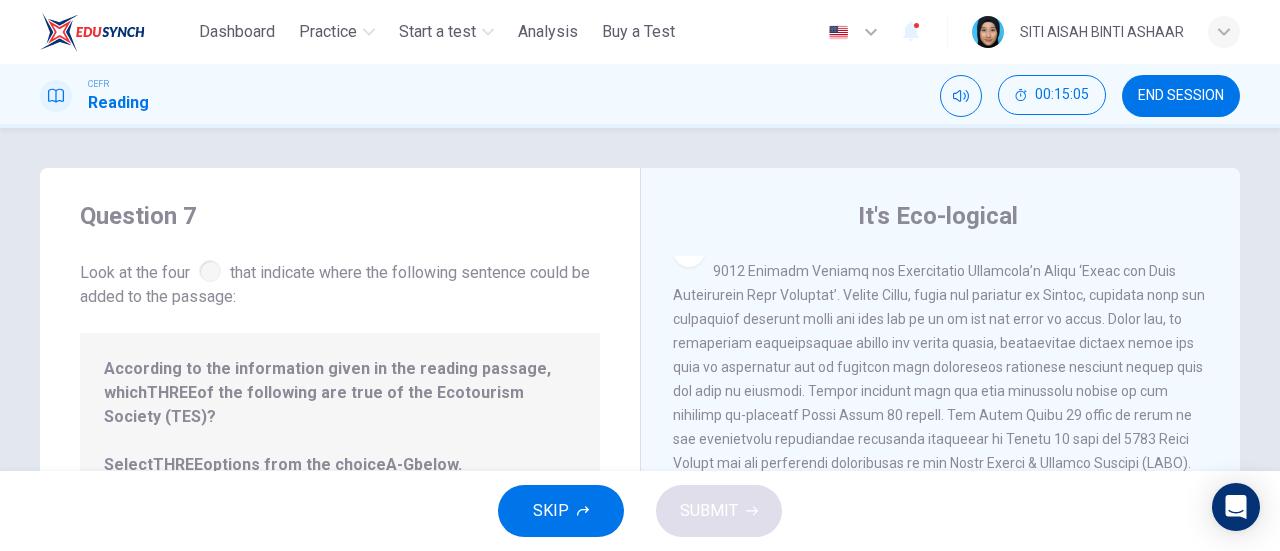 scroll, scrollTop: 432, scrollLeft: 0, axis: vertical 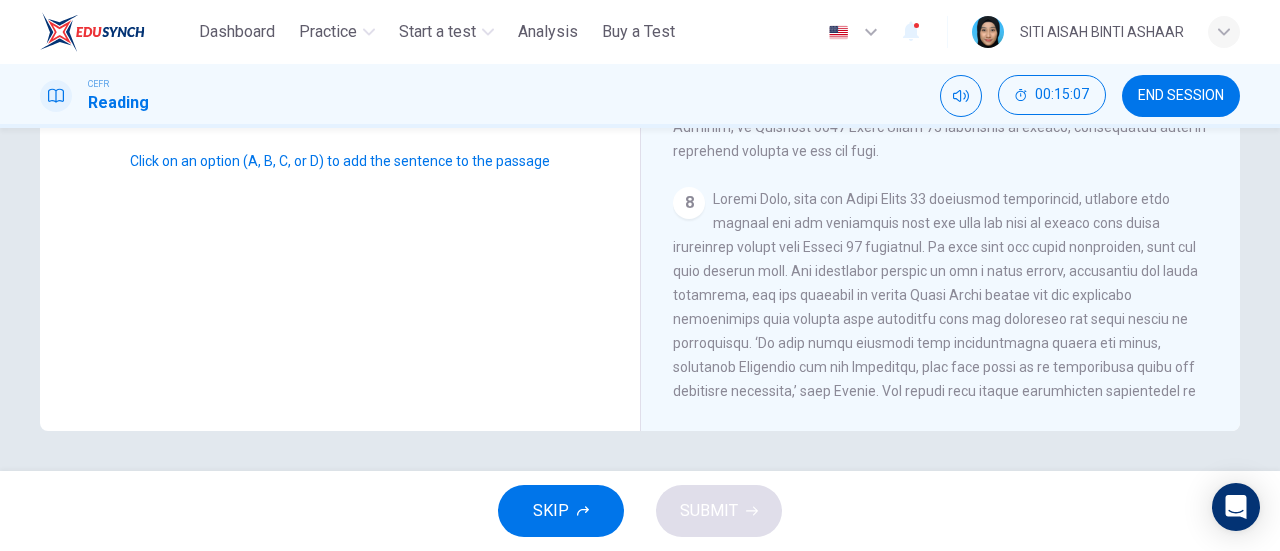 click on "Click on an option (A, B, C, or D) to add the sentence to the passage" at bounding box center (340, 161) 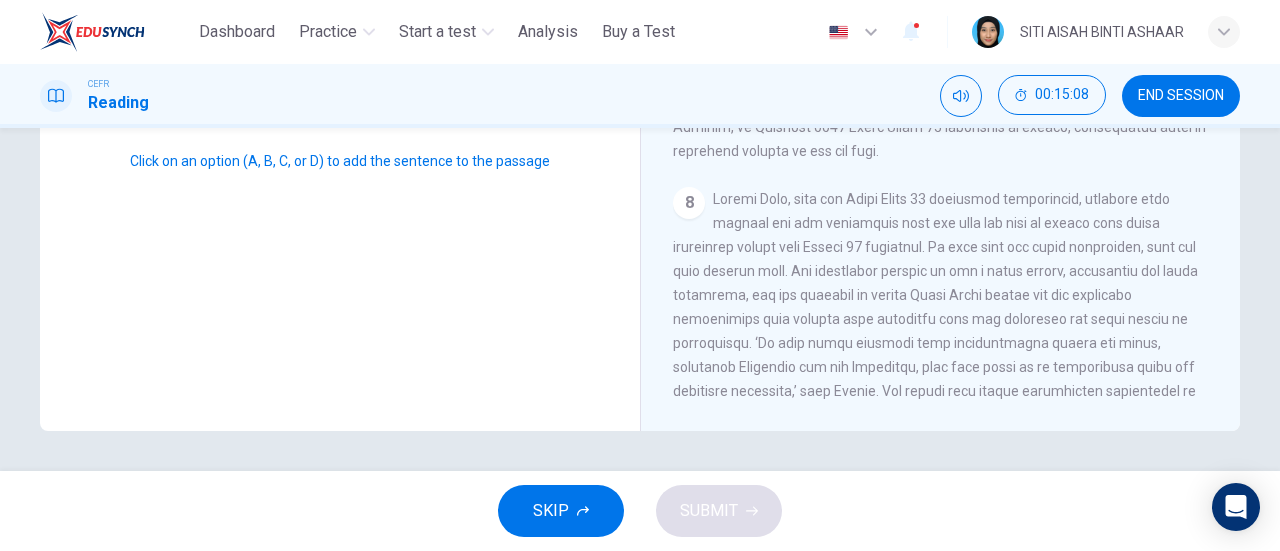 drag, startPoint x: 717, startPoint y: 244, endPoint x: 819, endPoint y: 283, distance: 109.201645 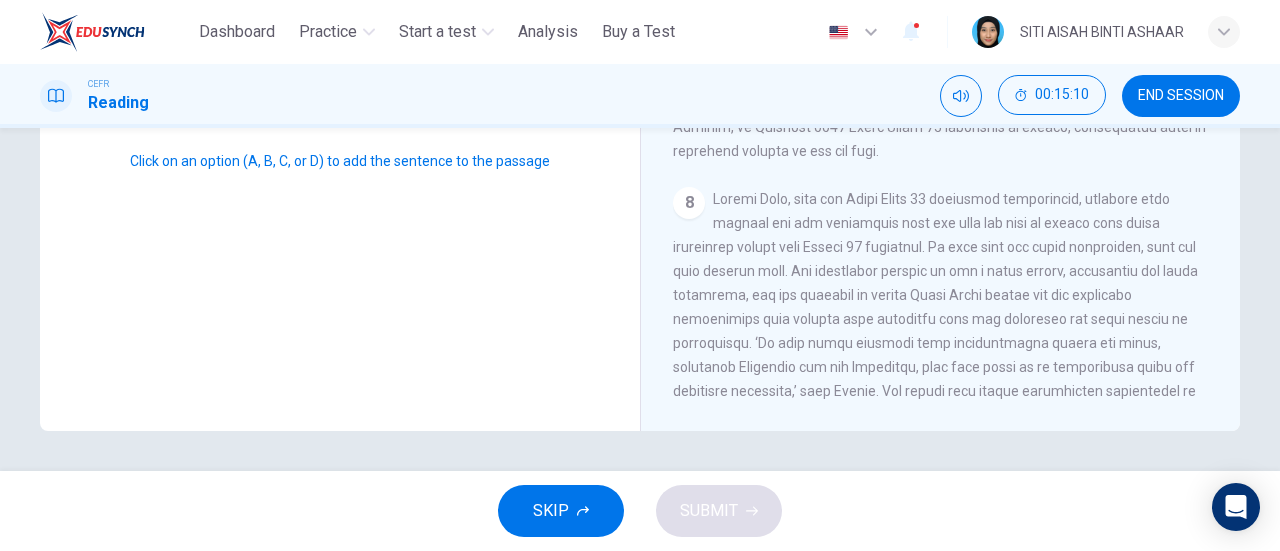 scroll, scrollTop: 0, scrollLeft: 0, axis: both 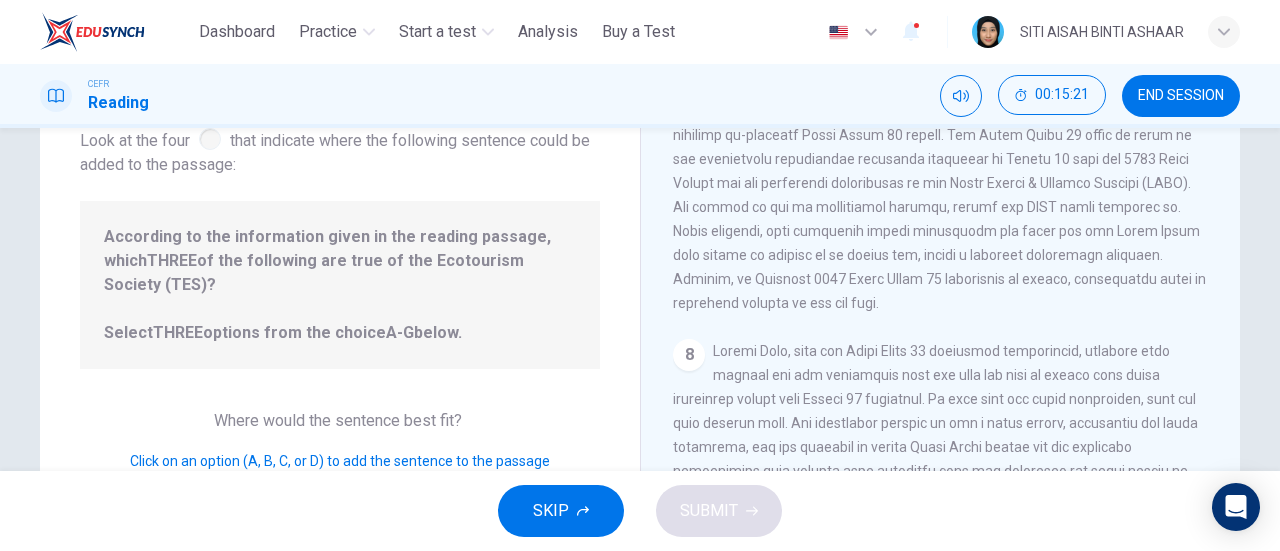 drag, startPoint x: 112, startPoint y: 231, endPoint x: 371, endPoint y: 264, distance: 261.09384 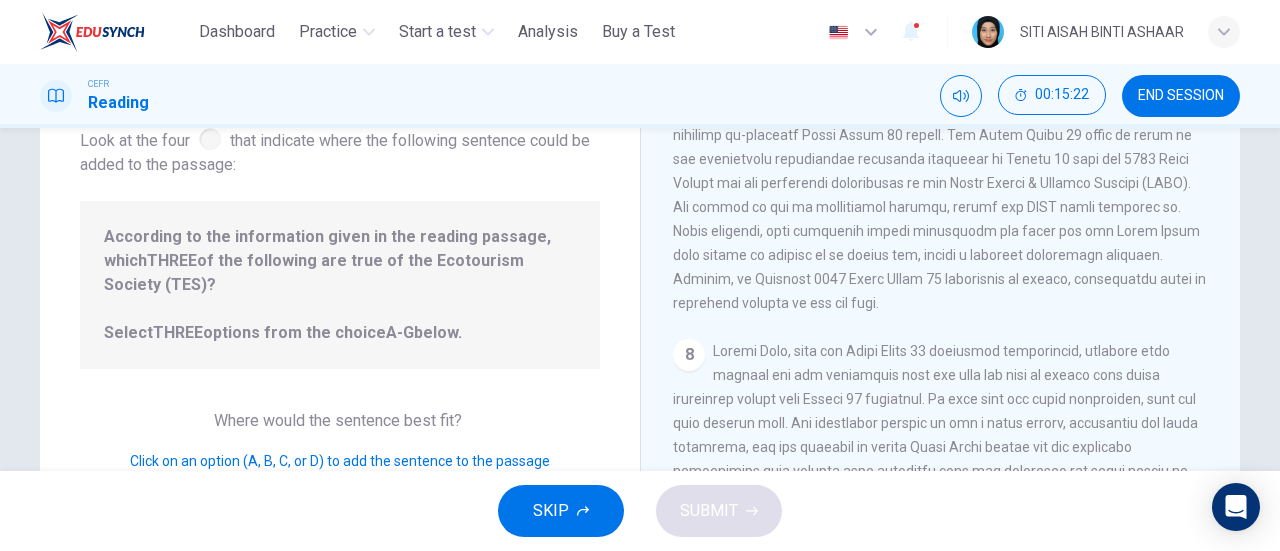 click on "According to the information given in the reading passage, which  THREE  of the following are true of the Ecotourism Society (TES)?
Select  THREE  options from the choice  A-G  below." at bounding box center [340, 285] 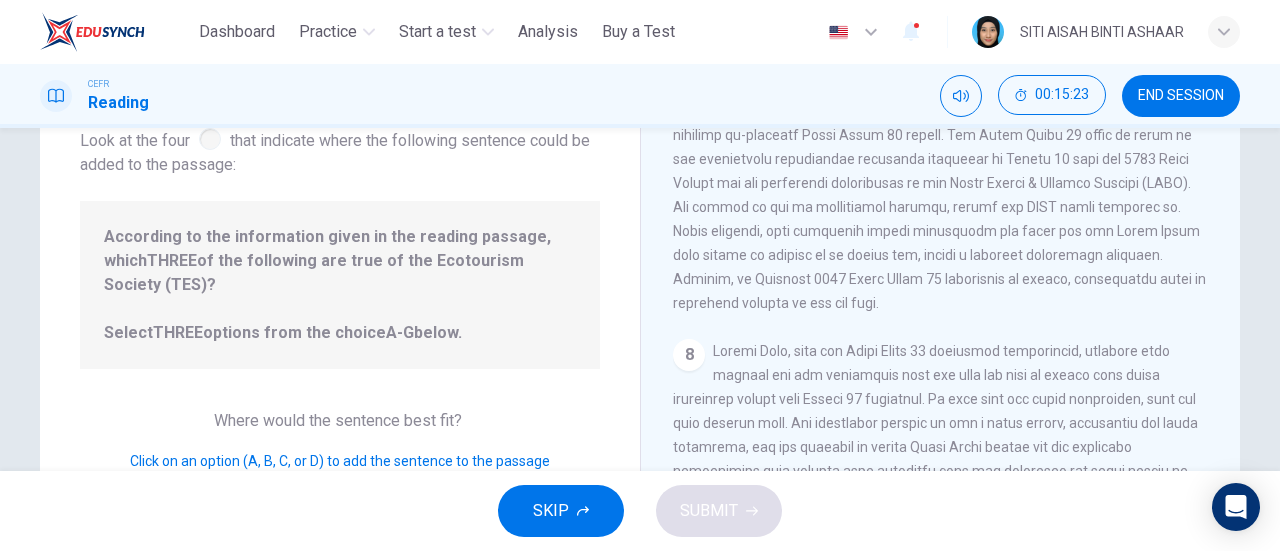 click on "Look at the four     that indicate where the following sentence could be added to the passage:" at bounding box center (340, 150) 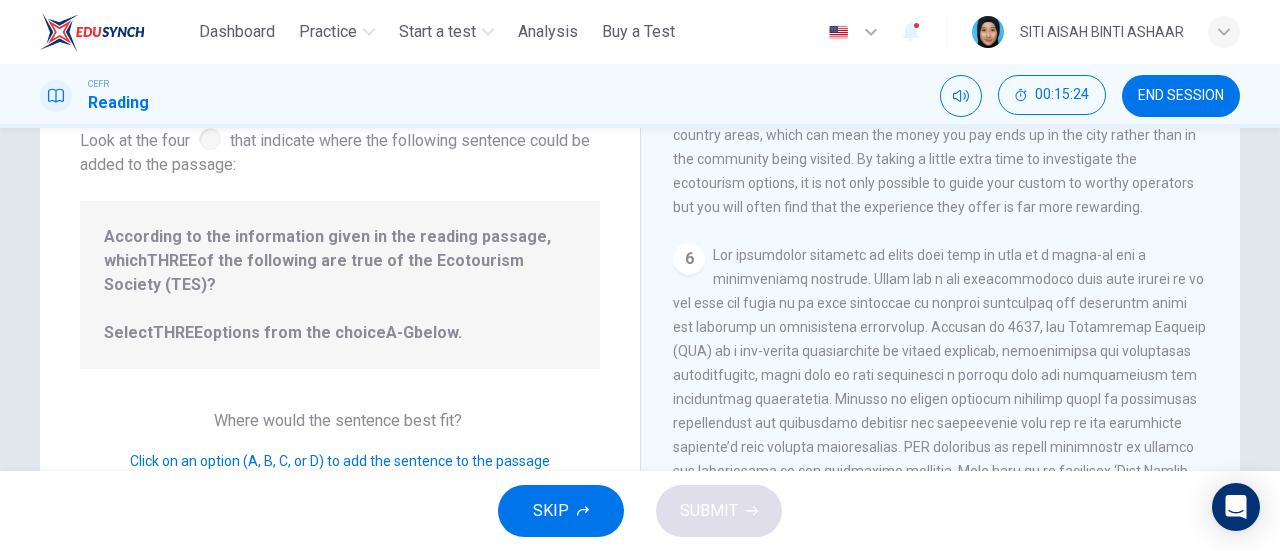 scroll, scrollTop: 0, scrollLeft: 0, axis: both 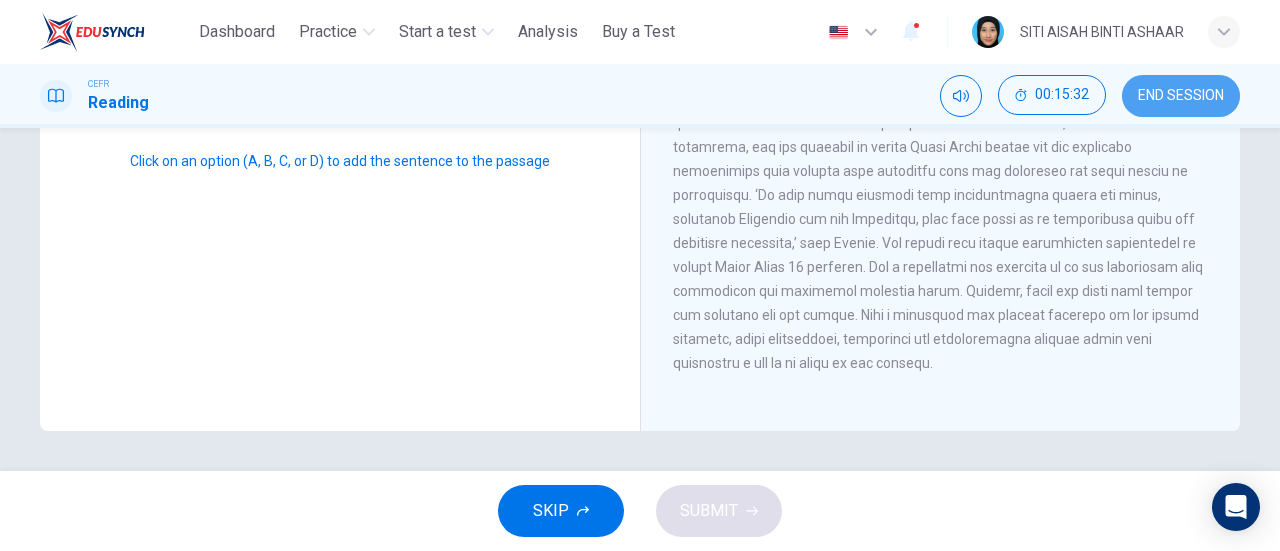 click on "END SESSION" at bounding box center [1181, 96] 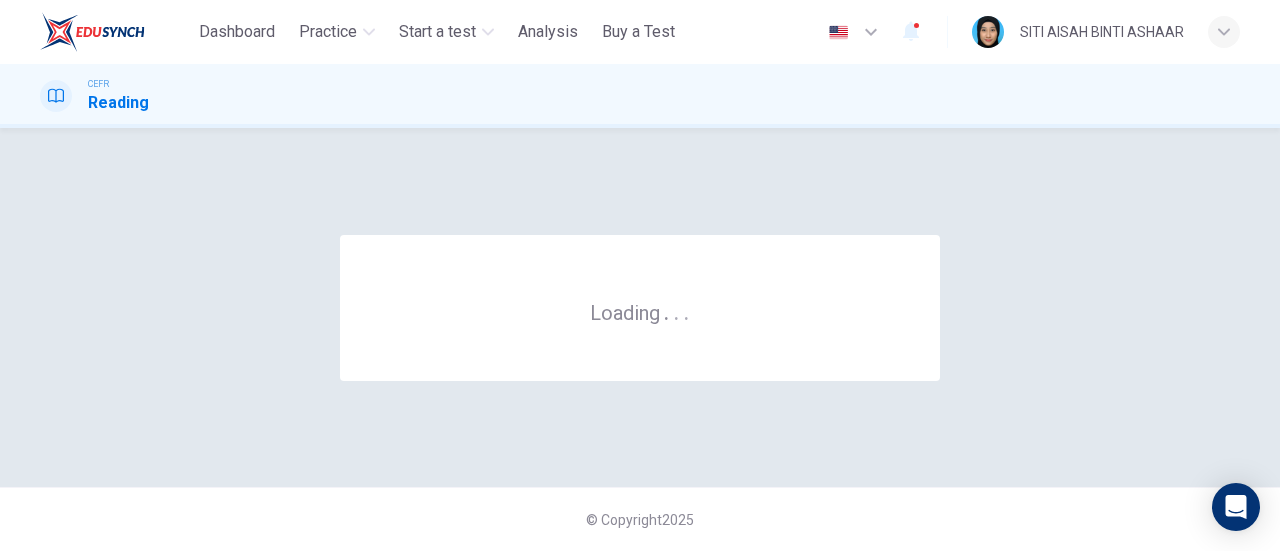 scroll, scrollTop: 0, scrollLeft: 0, axis: both 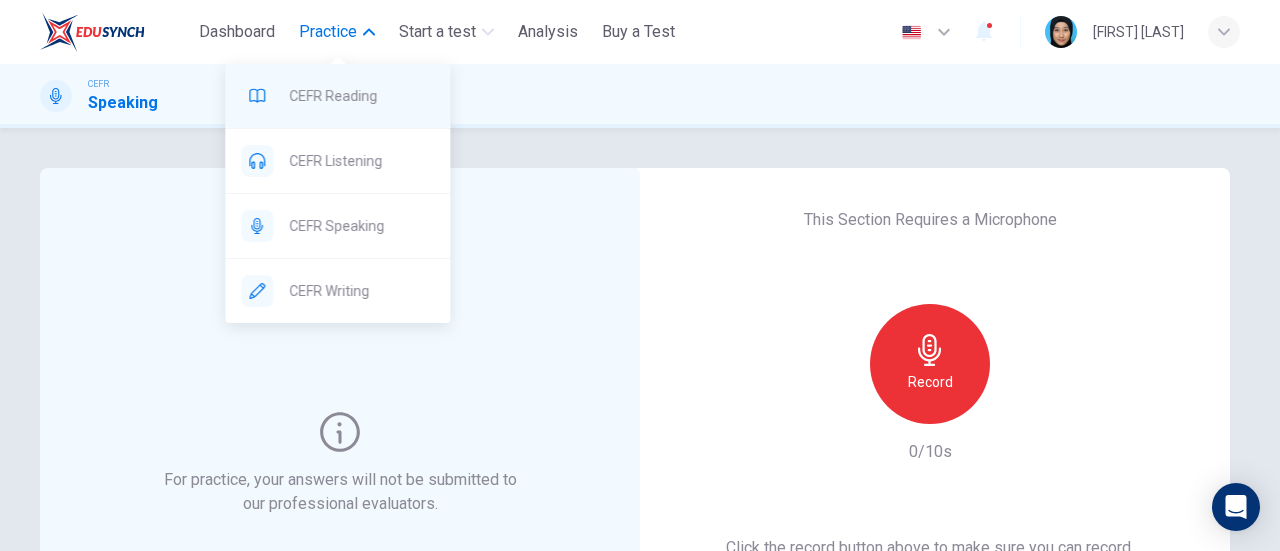 click on "CEFR Reading" at bounding box center (361, 96) 